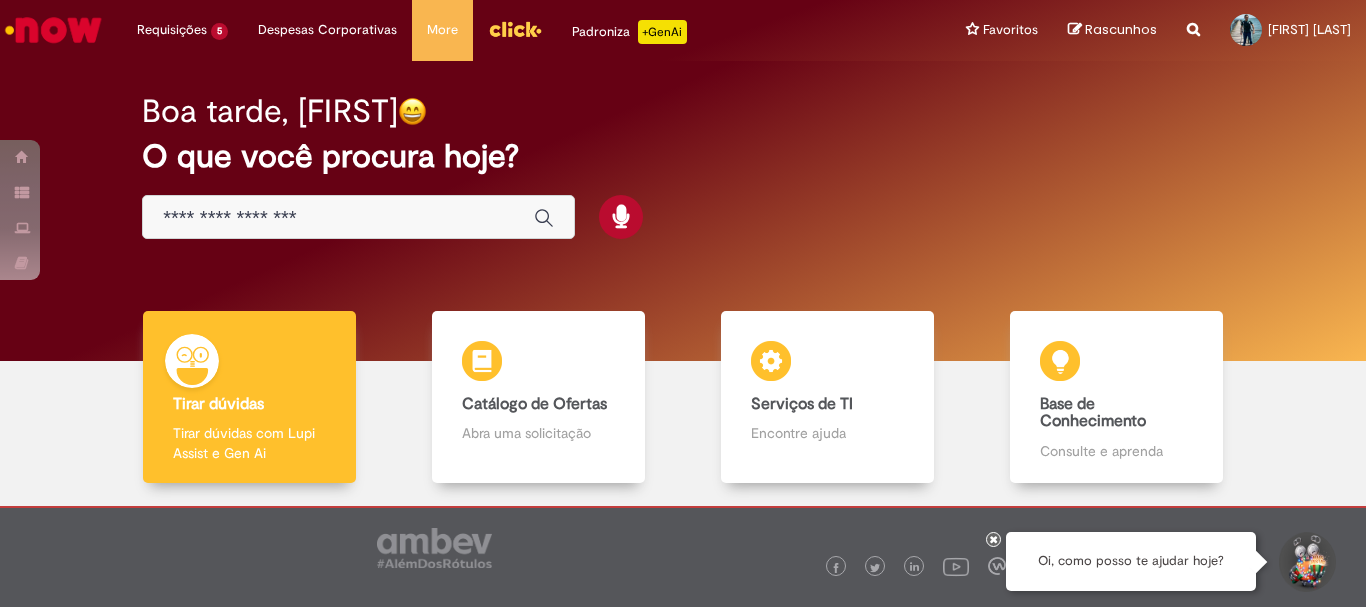 scroll, scrollTop: 0, scrollLeft: 0, axis: both 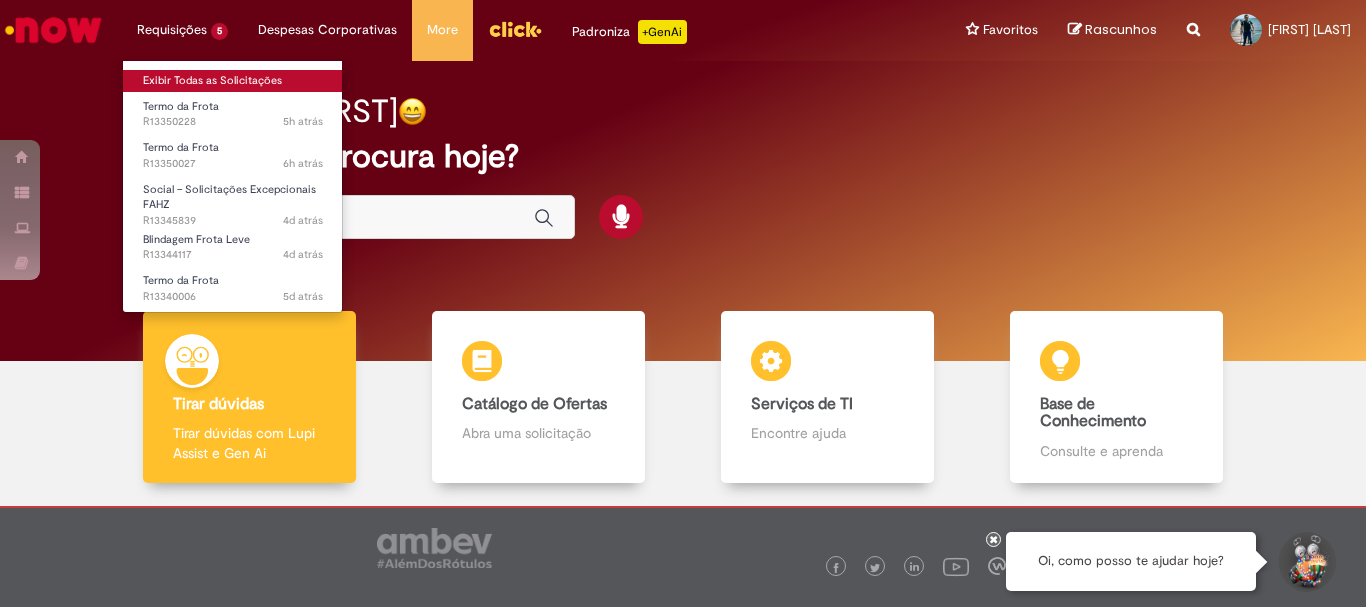 click on "Exibir Todas as Solicitações" at bounding box center [233, 81] 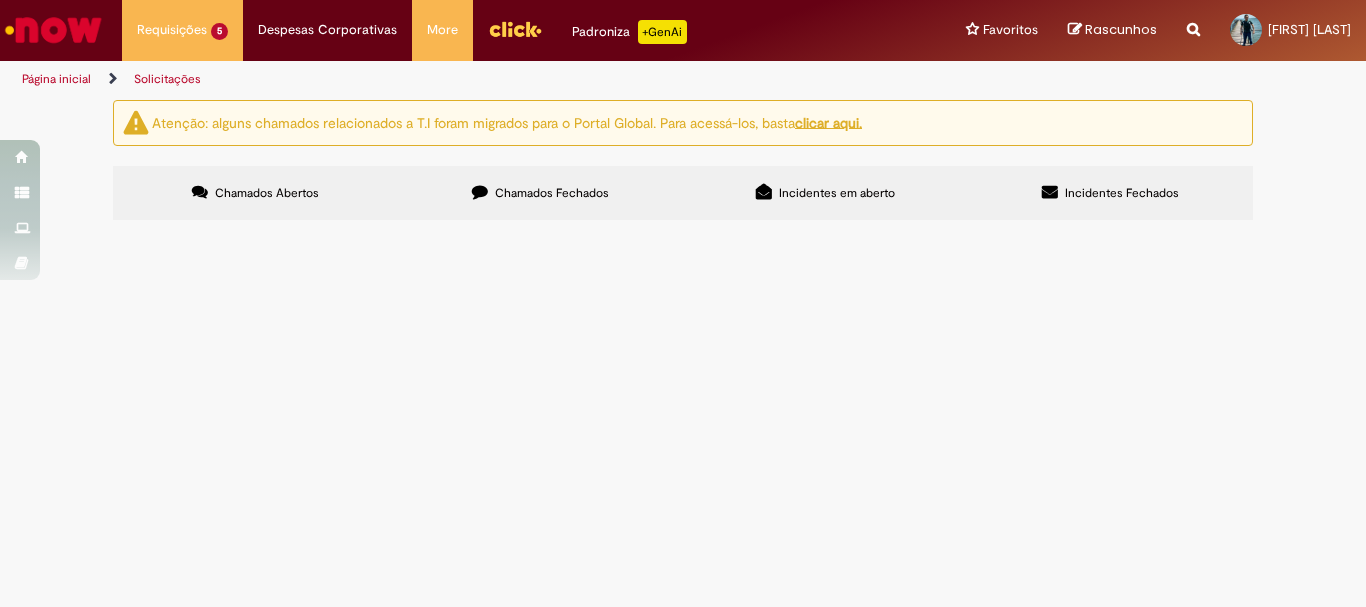 click on "Termo da Frota" at bounding box center [0, 0] 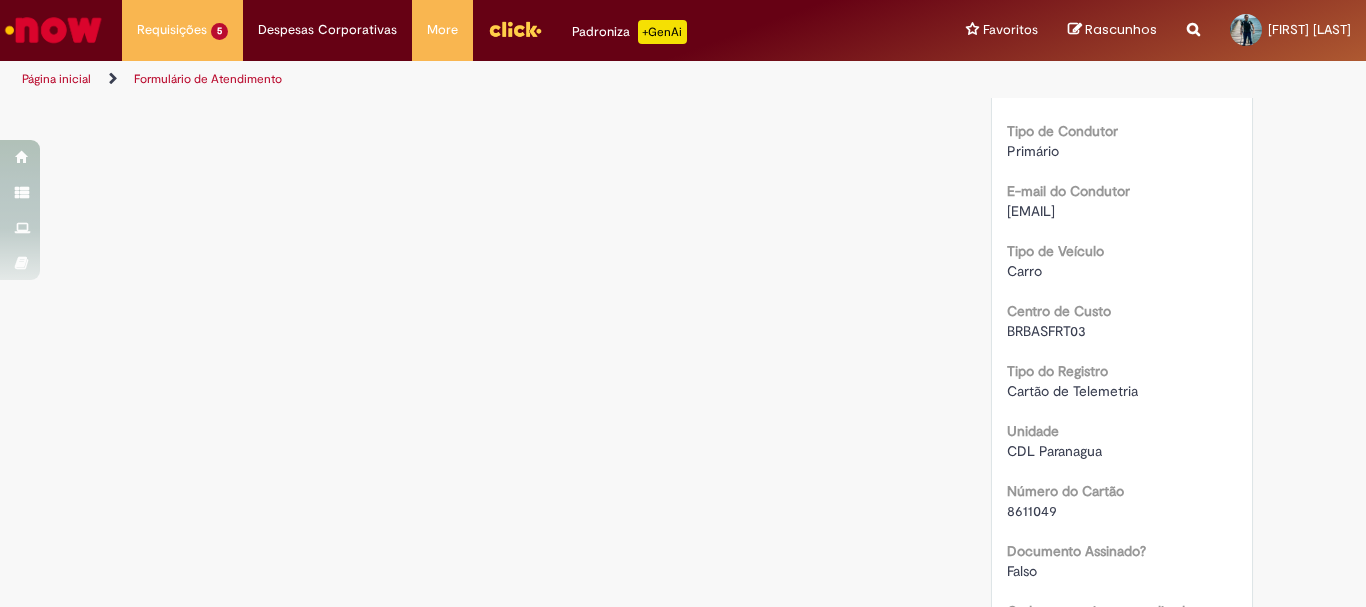 scroll, scrollTop: 511, scrollLeft: 0, axis: vertical 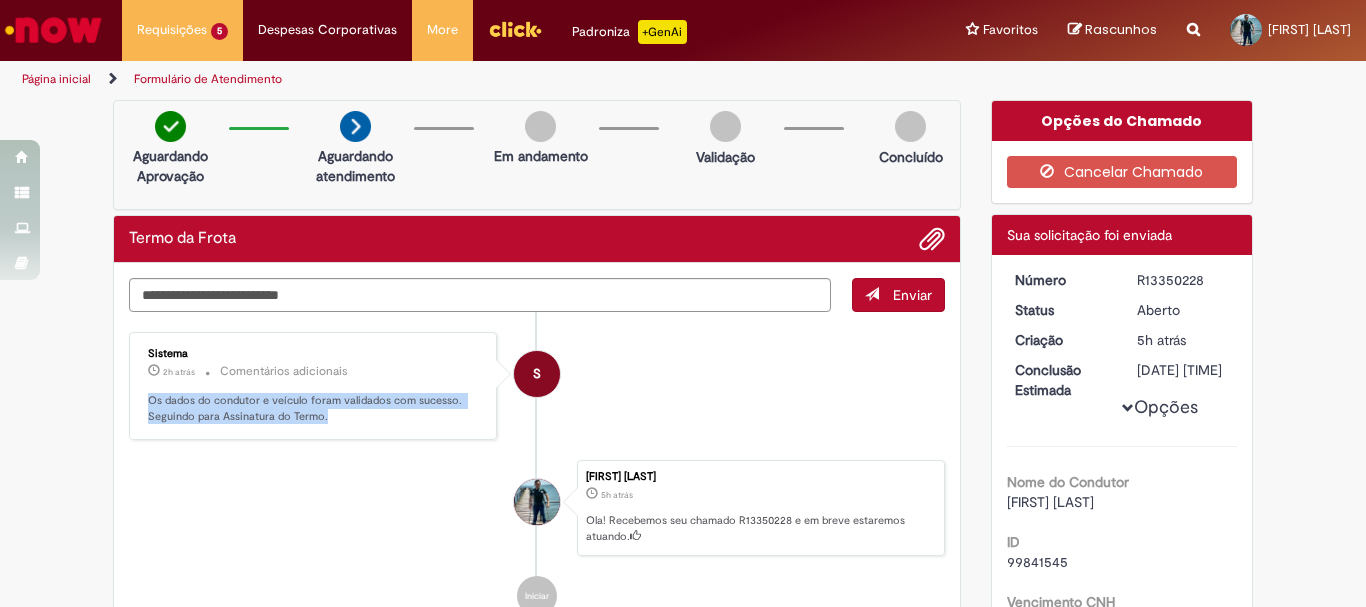 drag, startPoint x: 138, startPoint y: 397, endPoint x: 351, endPoint y: 424, distance: 214.70445 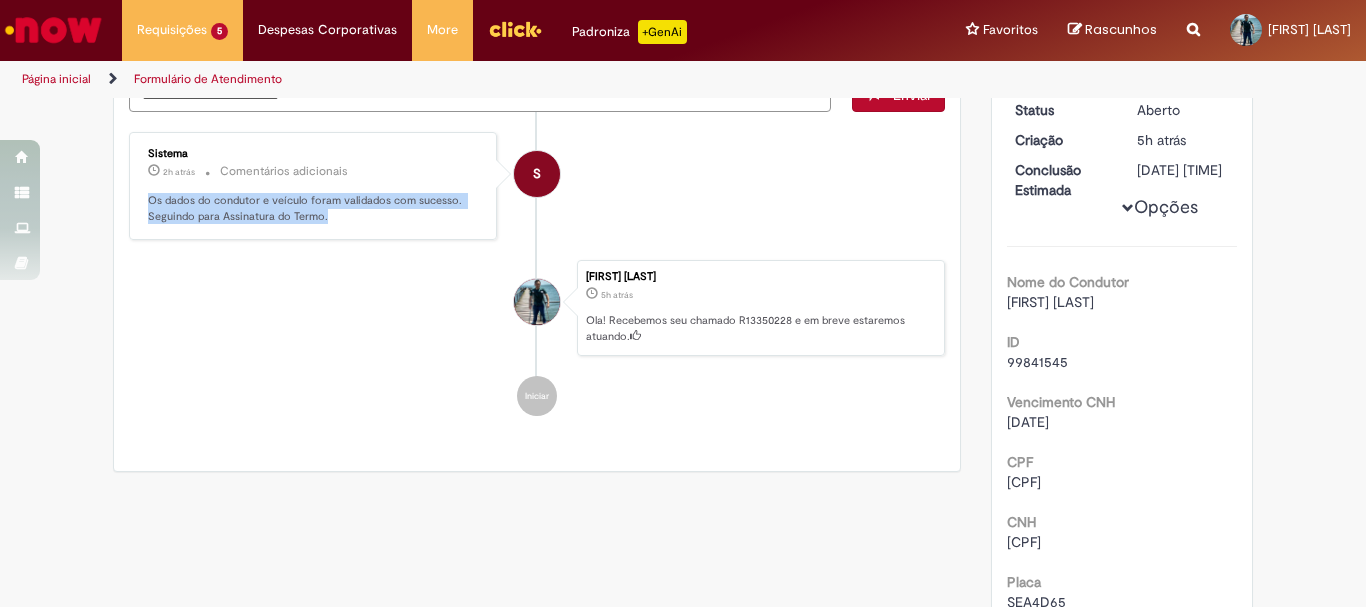 scroll, scrollTop: 400, scrollLeft: 0, axis: vertical 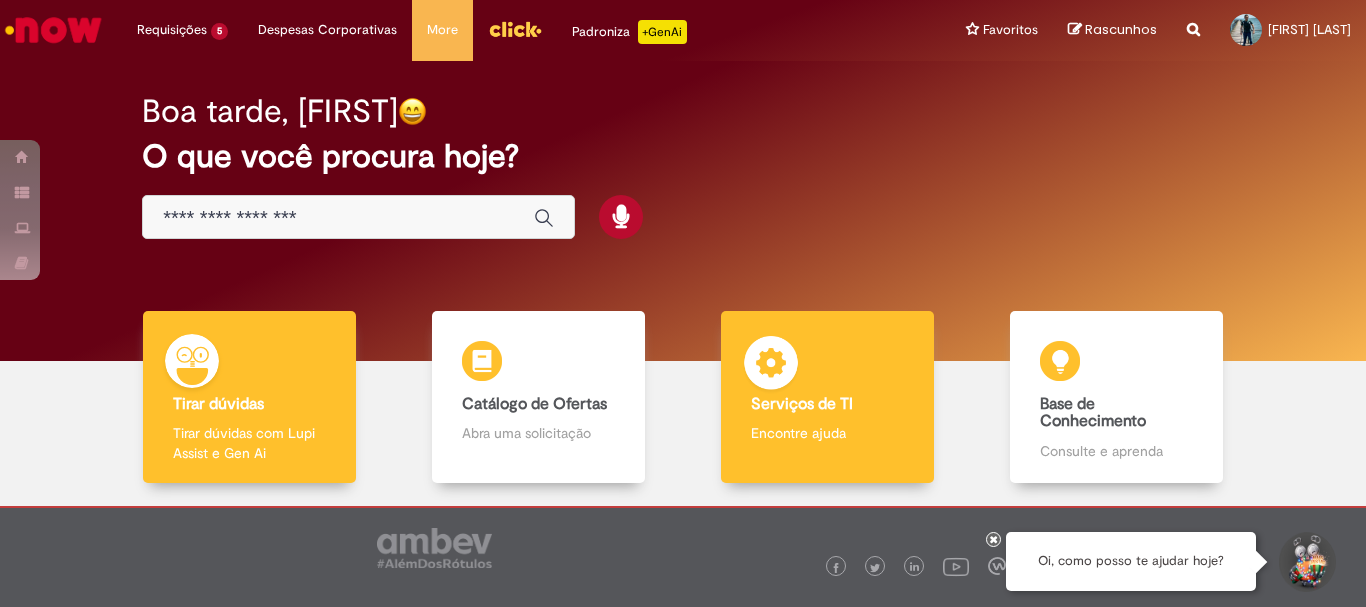 click on "Serviços de TI" at bounding box center (802, 404) 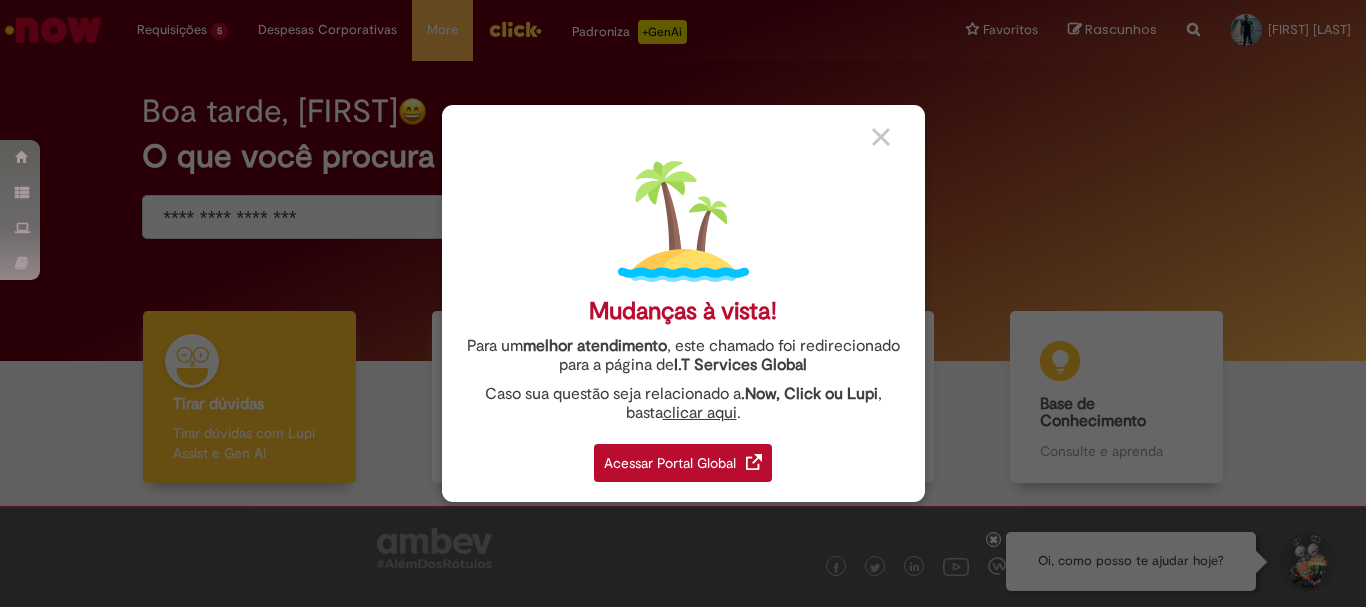 click at bounding box center (881, 137) 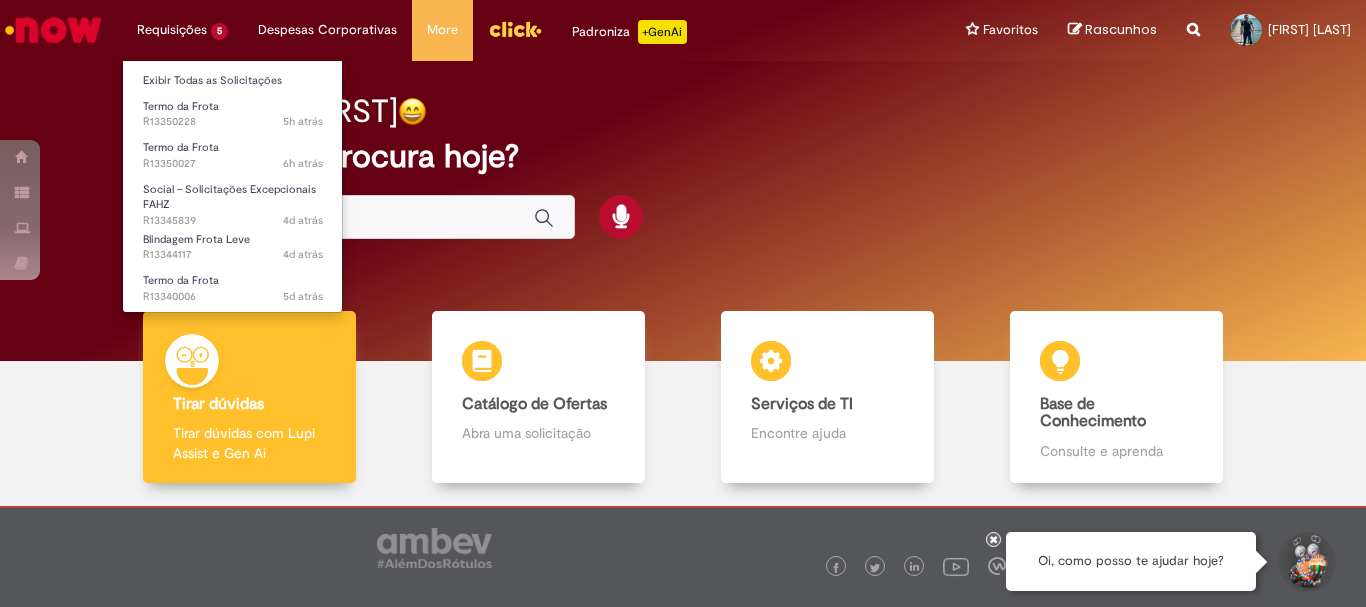 click on "Requisições   5
Exibir Todas as Solicitações
Termo da Frota
5h atrás 5 horas atrás  R13350228
Termo da Frota
6h atrás 6 horas atrás  R13350027
Social – Solicitações Excepcionais FAHZ
4d atrás 4 dias atrás  R13345839
Blindagem Frota Leve
4d atrás 4 dias atrás  R13344117
Termo da Frota
5d atrás 5 dias atrás  R13340006" at bounding box center (182, 30) 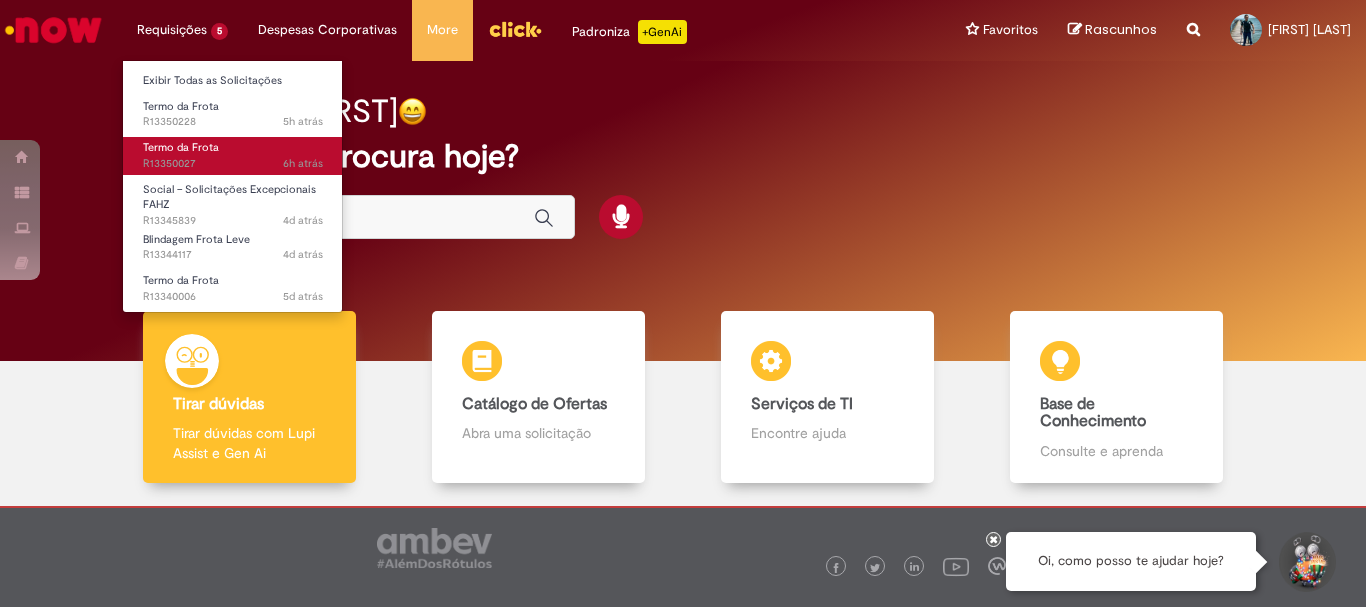 click on "Termo da Frota" at bounding box center [181, 147] 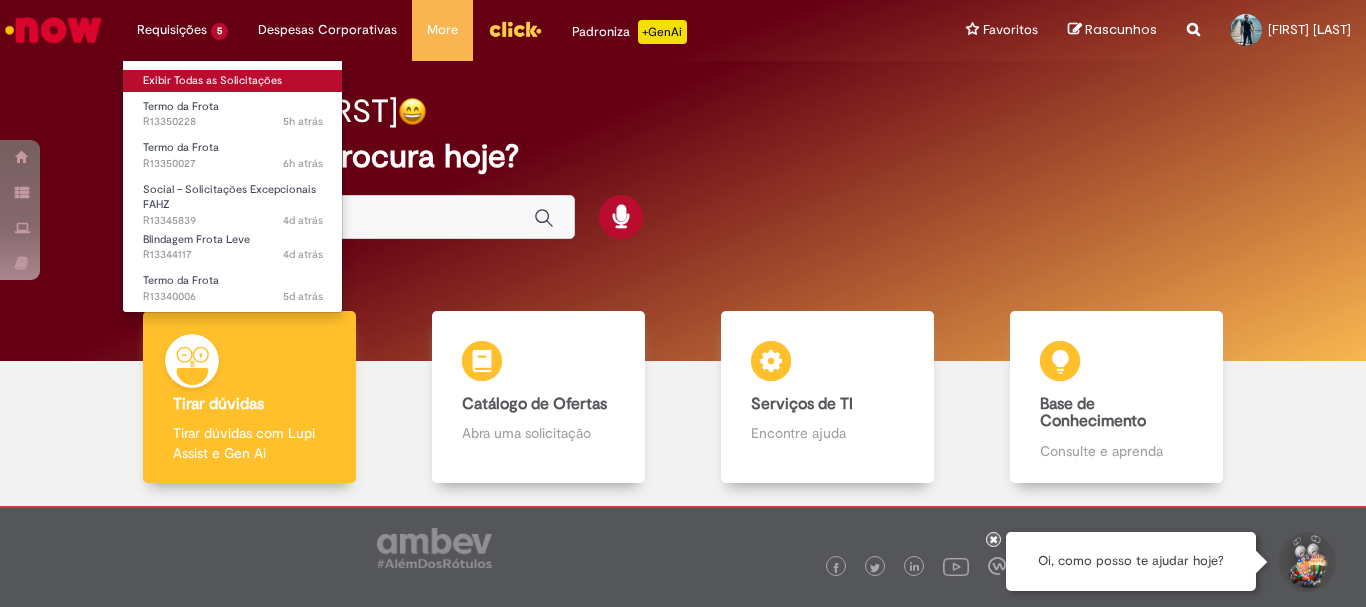click on "Exibir Todas as Solicitações" at bounding box center [233, 81] 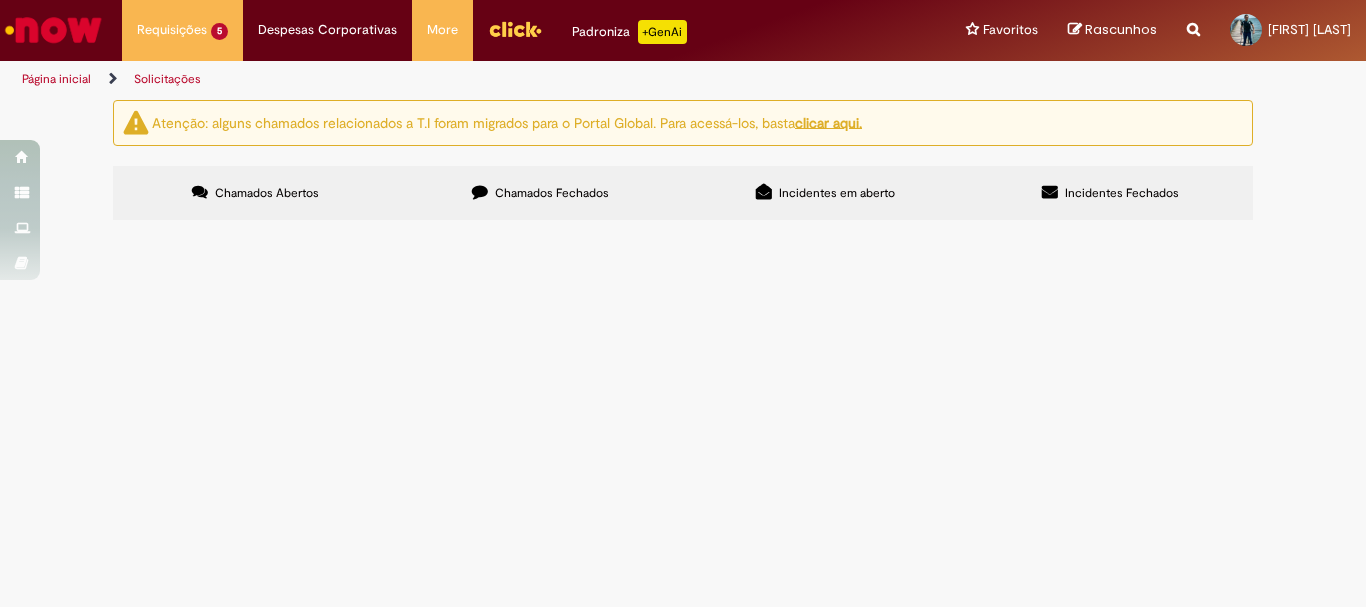 click on "Termo da Frota" at bounding box center (0, 0) 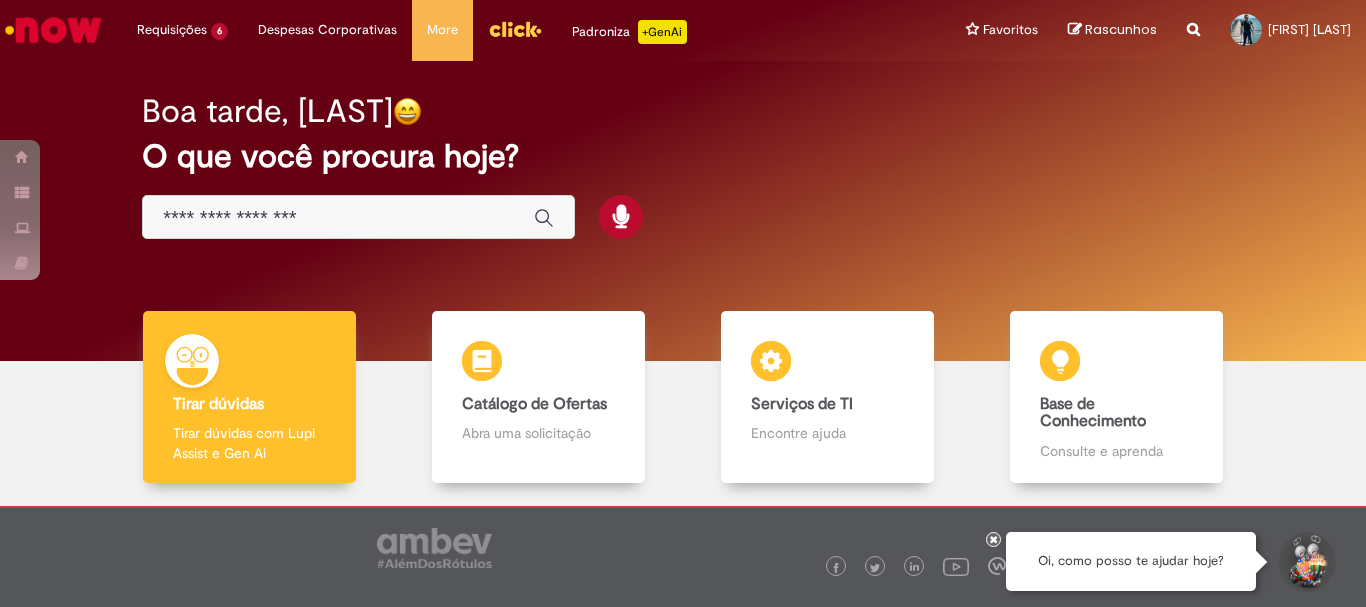 scroll, scrollTop: 0, scrollLeft: 0, axis: both 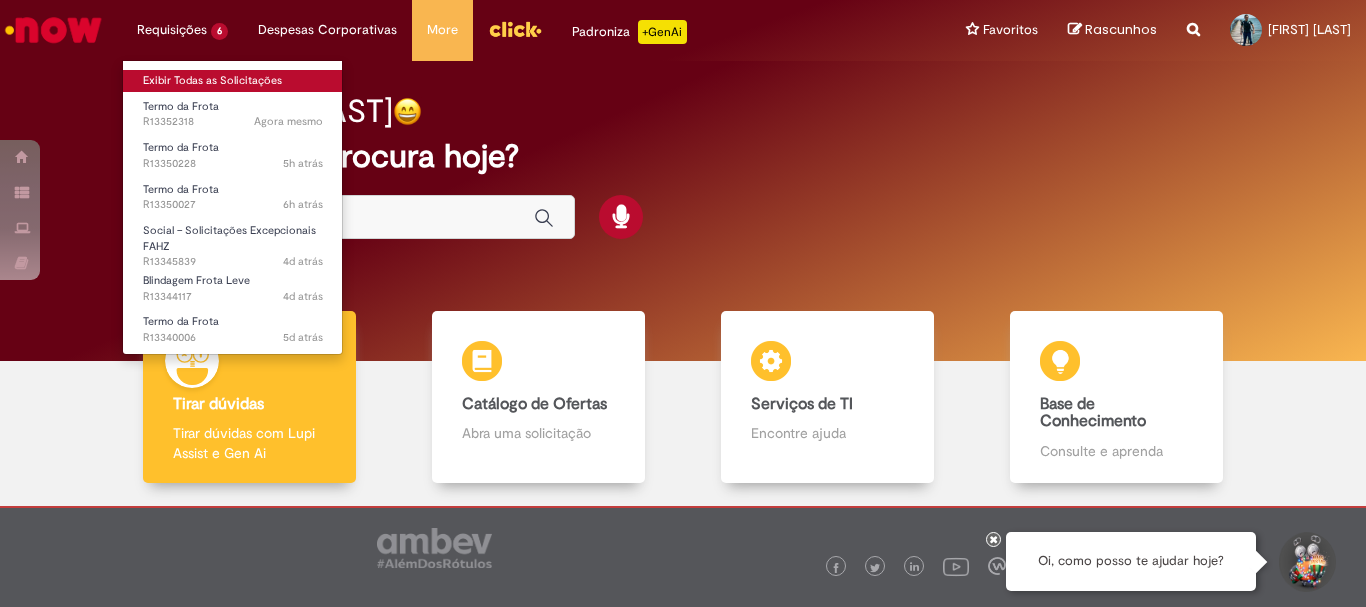 click on "Exibir Todas as Solicitações" at bounding box center [233, 81] 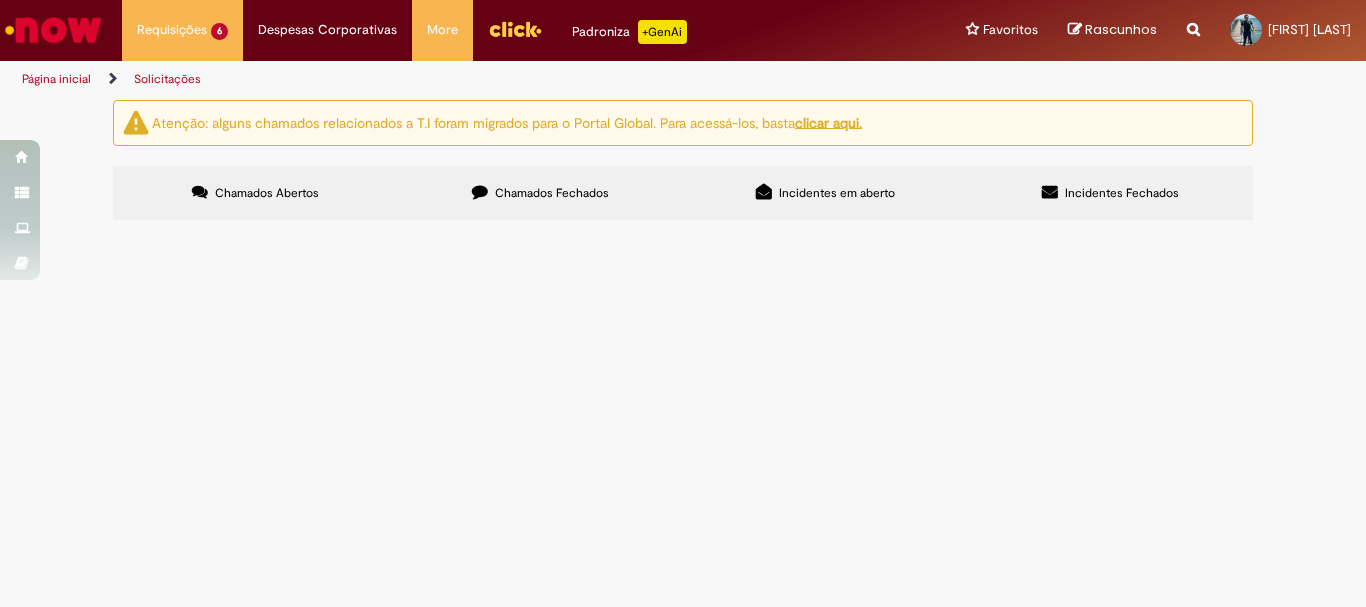 click on "Boa tarde!
Faz favor, eu sou portador de poliomiliete ou paralisia infantil, eu uso uma Ortese Bilateral, esta Ortese Bilateral hoje esta meio ruim, esta se quebrando eu preciso saber como a Fundação consegue me ajudar a comprar uma nova, eu fiz os orçamento no ano passado e passei direto para Patricia do RH e passei tb para Ana Flavia minha Gerente, só que agora as 2 ja não fazem mais partes da nossa unidade, eu solicitei pelo SUS tb só que ja fazem 3 anos e ate agora nada.
Obrigado." at bounding box center (0, 0) 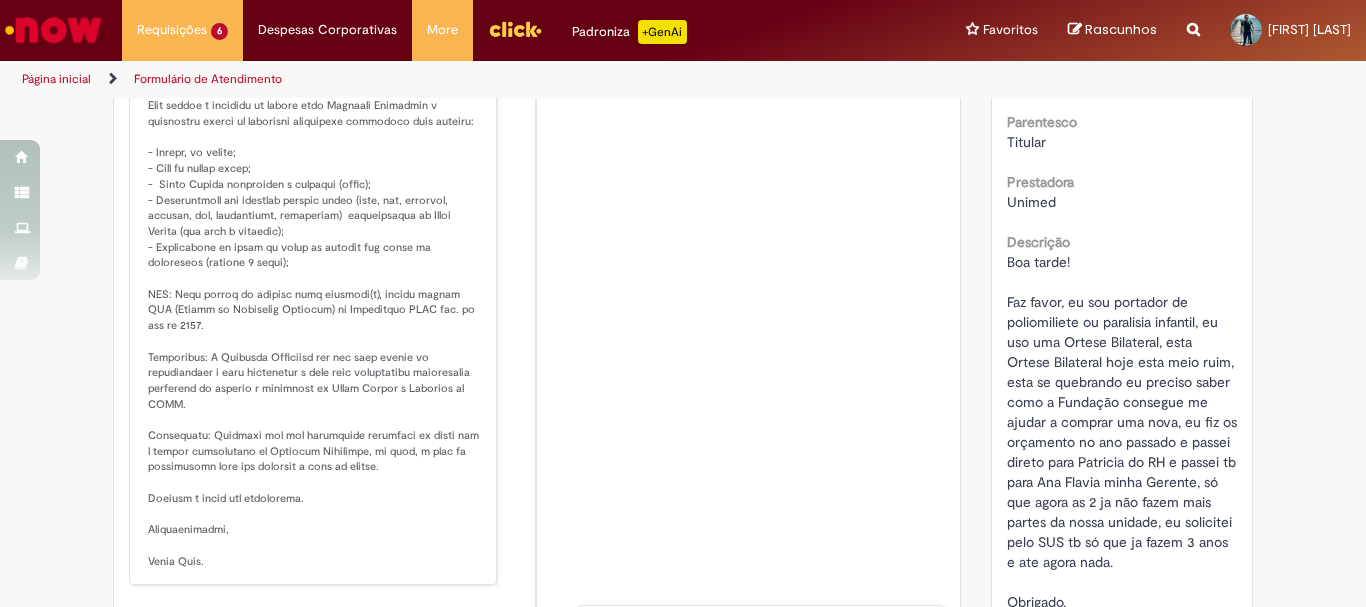 scroll, scrollTop: 300, scrollLeft: 0, axis: vertical 